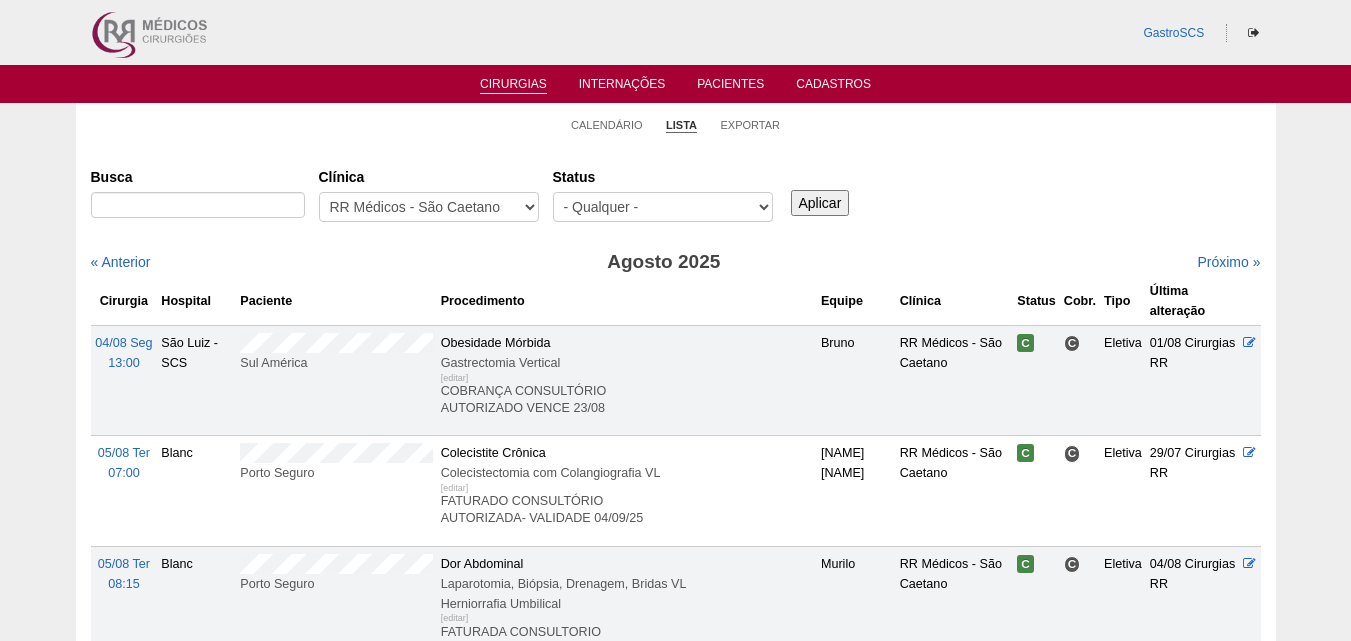 scroll, scrollTop: 0, scrollLeft: 0, axis: both 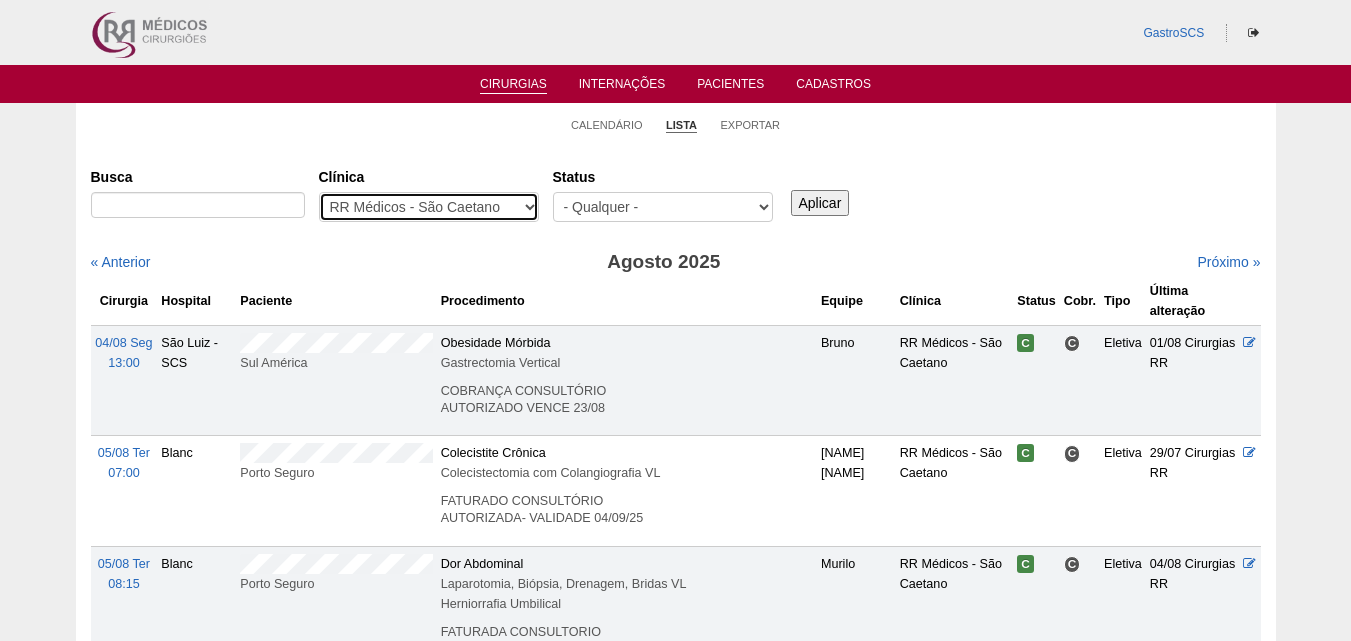 click on "- Qualquer - 6R Alphaville Assunção Bartira Brasil Christovão da Gama Cruz Azul Ifor Neomater RR Médicos - Santo André RR Médicos - São Bernardo do Campo RR Médicos - São Caetano Santa Joana São Luiz SCS Vincit" at bounding box center (429, 207) 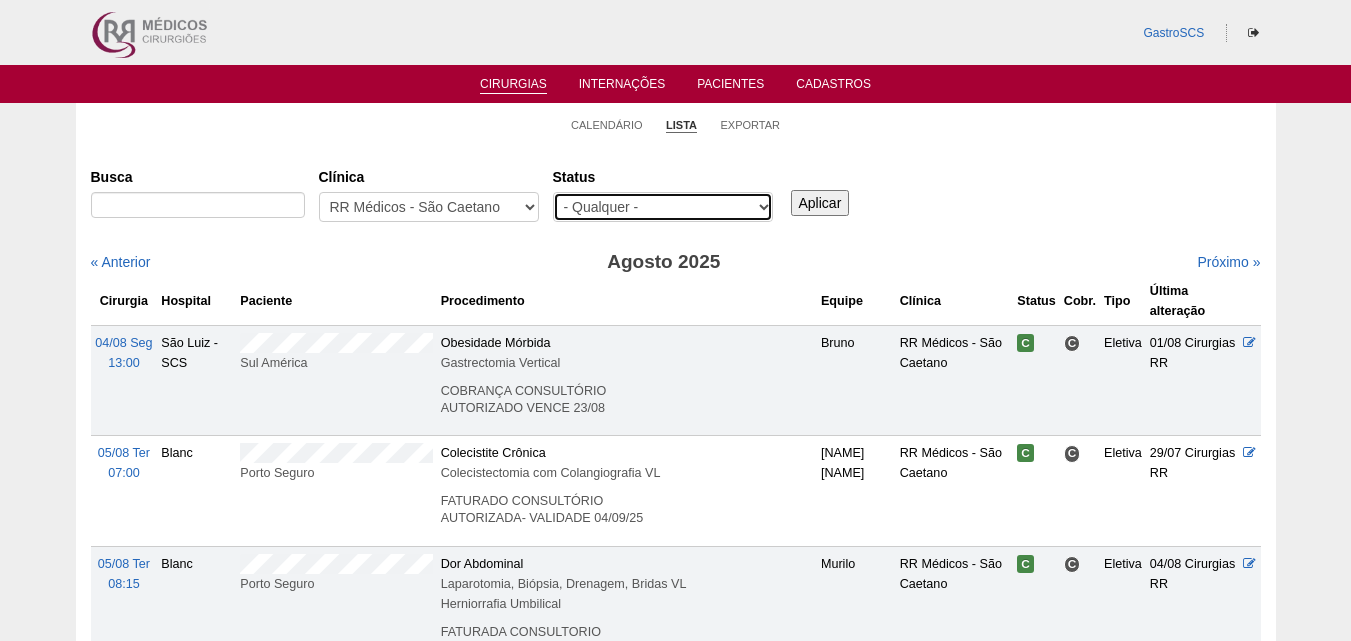 click on "- Qualquer - Reservada Confirmada Suspensa Cancelada" at bounding box center [663, 207] 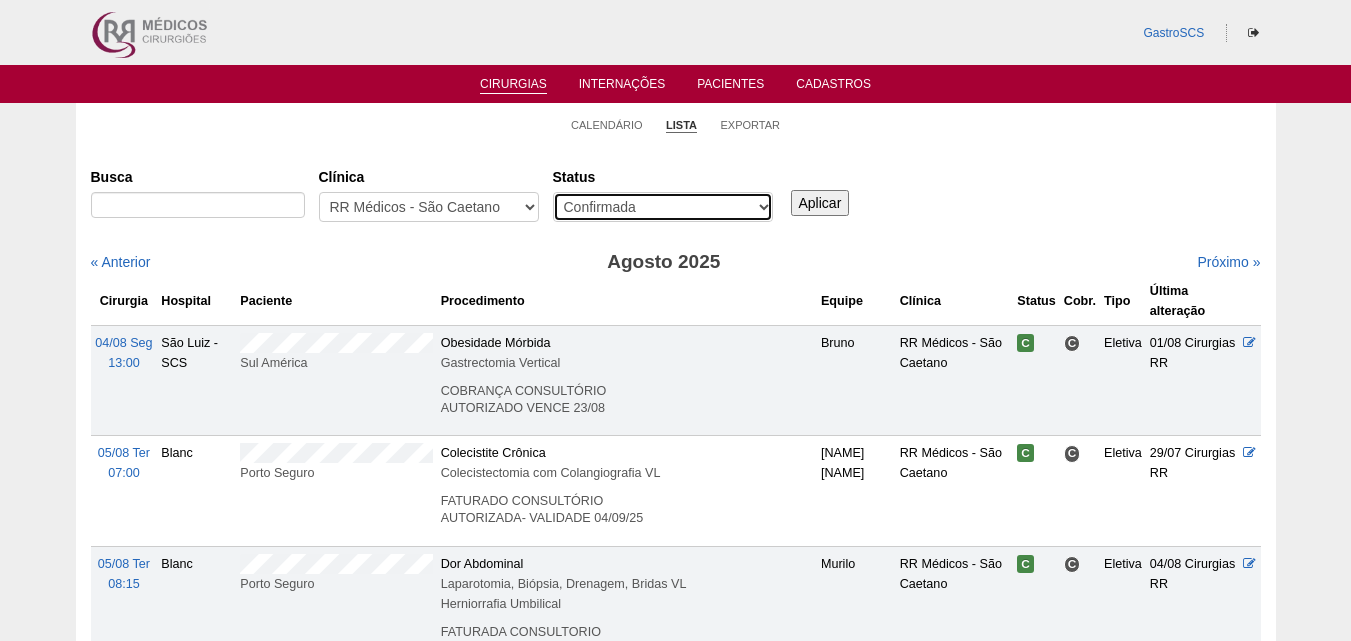 click on "- Qualquer - Reservada Confirmada Suspensa Cancelada" at bounding box center (663, 207) 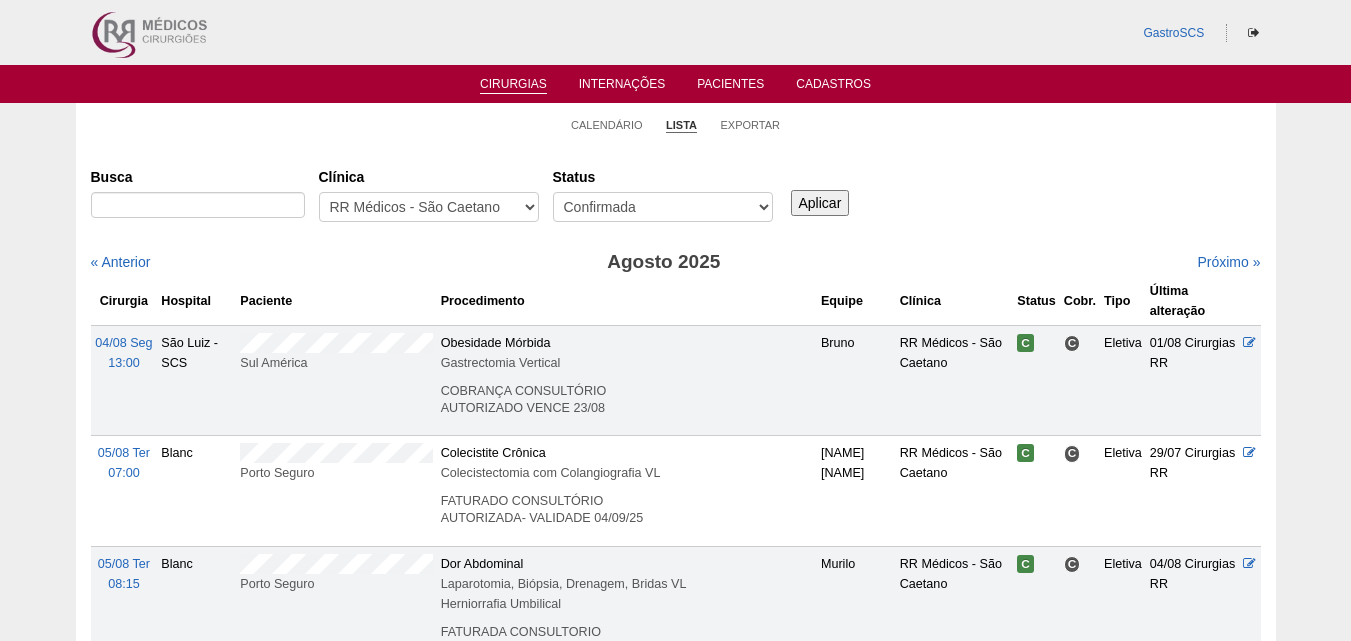 click on "Aplicar" at bounding box center [820, 203] 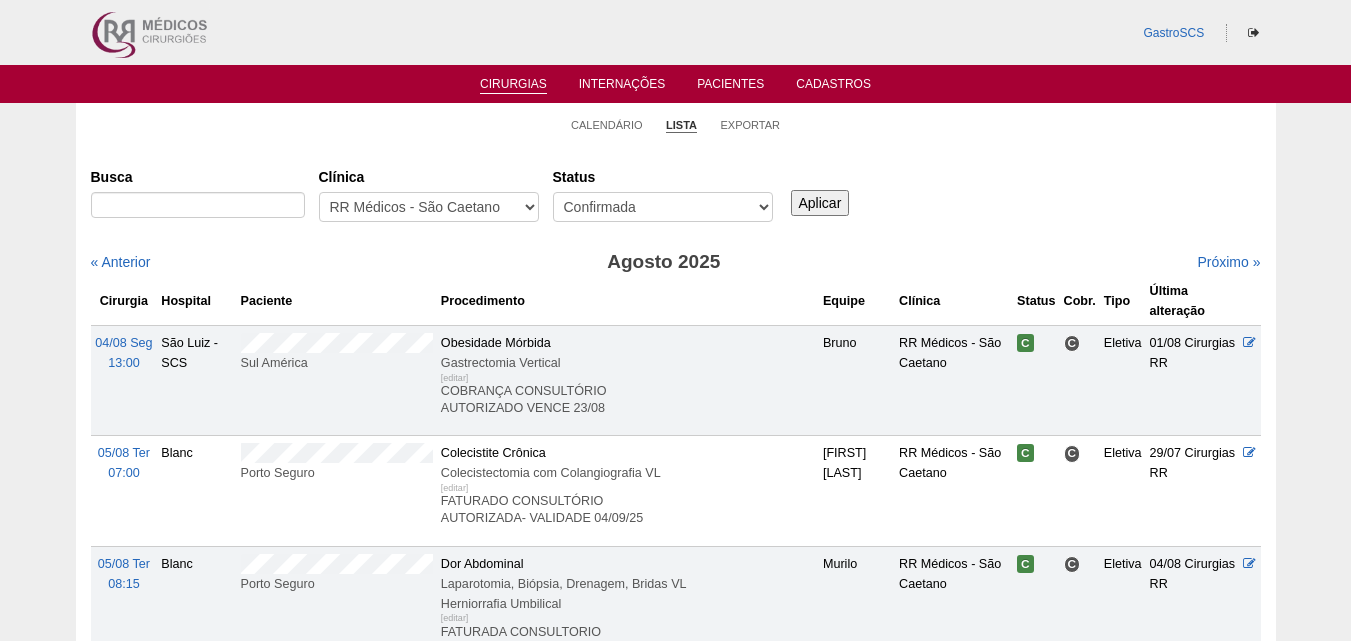 scroll, scrollTop: 0, scrollLeft: 0, axis: both 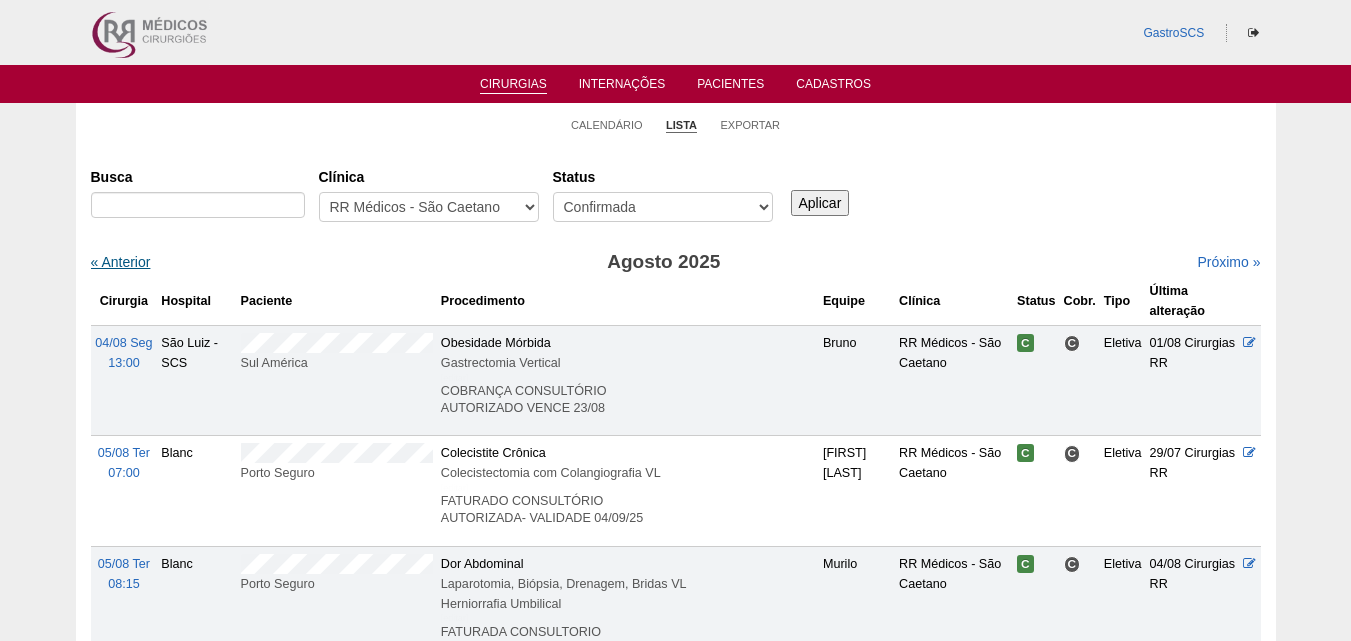 click on "« Anterior" at bounding box center [121, 262] 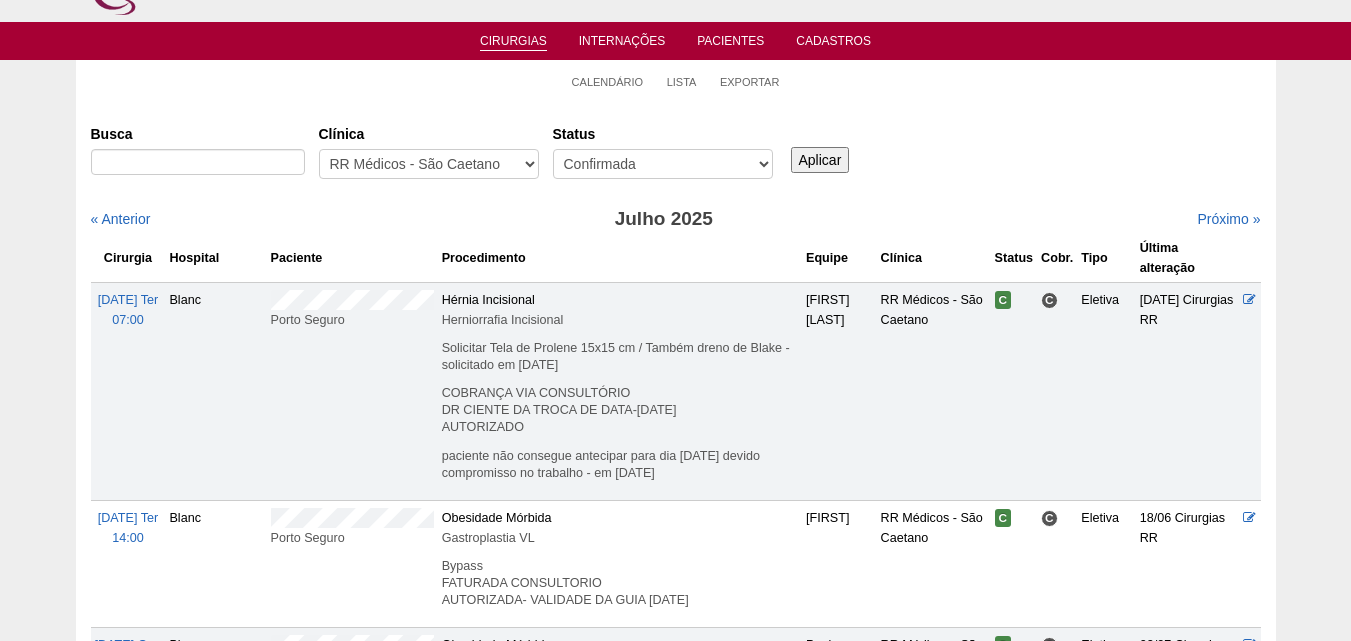 scroll, scrollTop: 0, scrollLeft: 0, axis: both 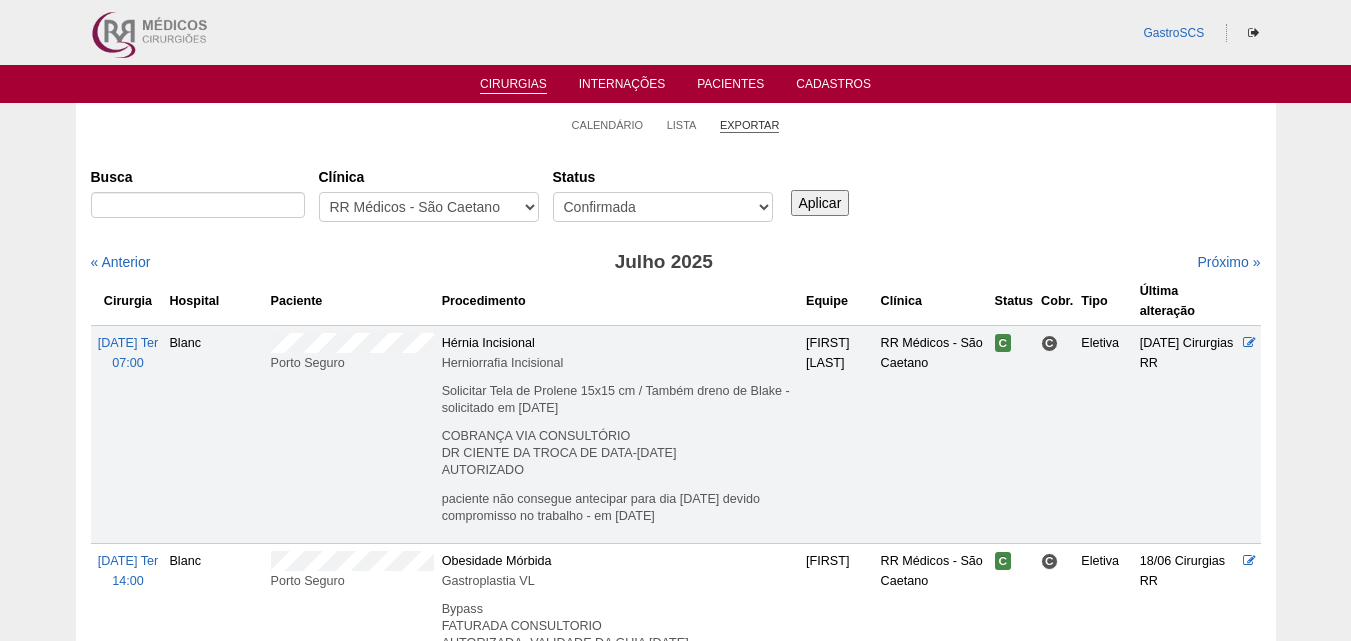 click on "Exportar" at bounding box center (750, 125) 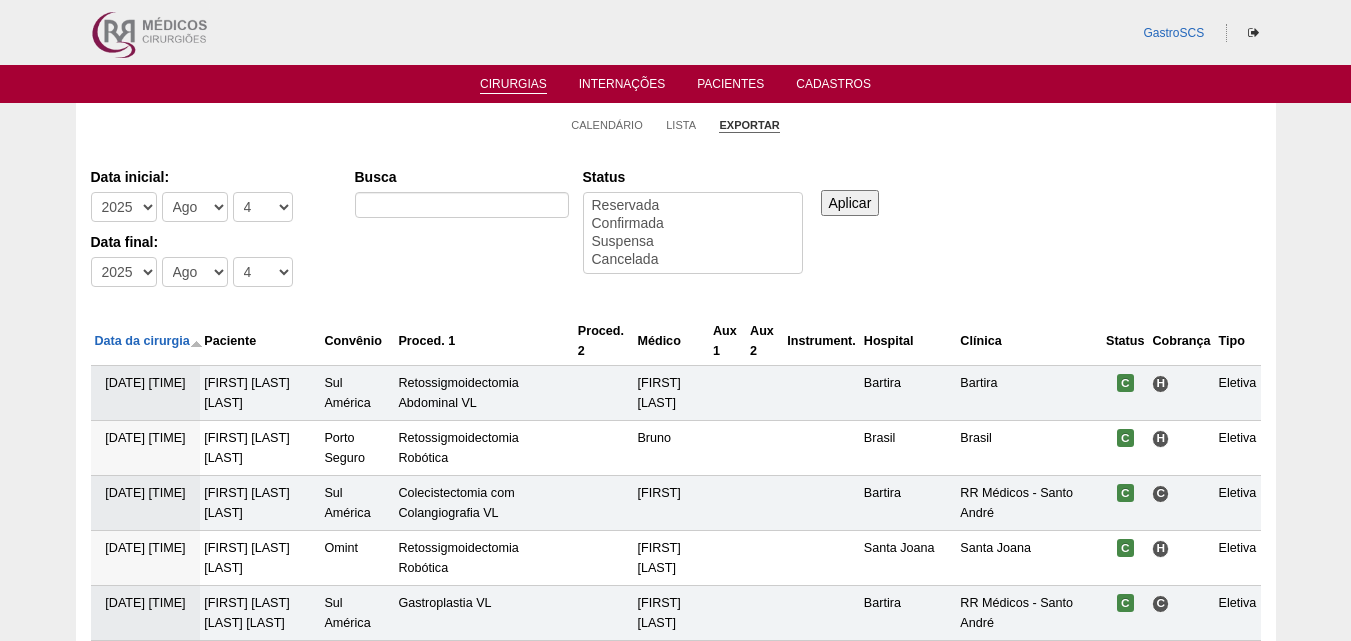 select 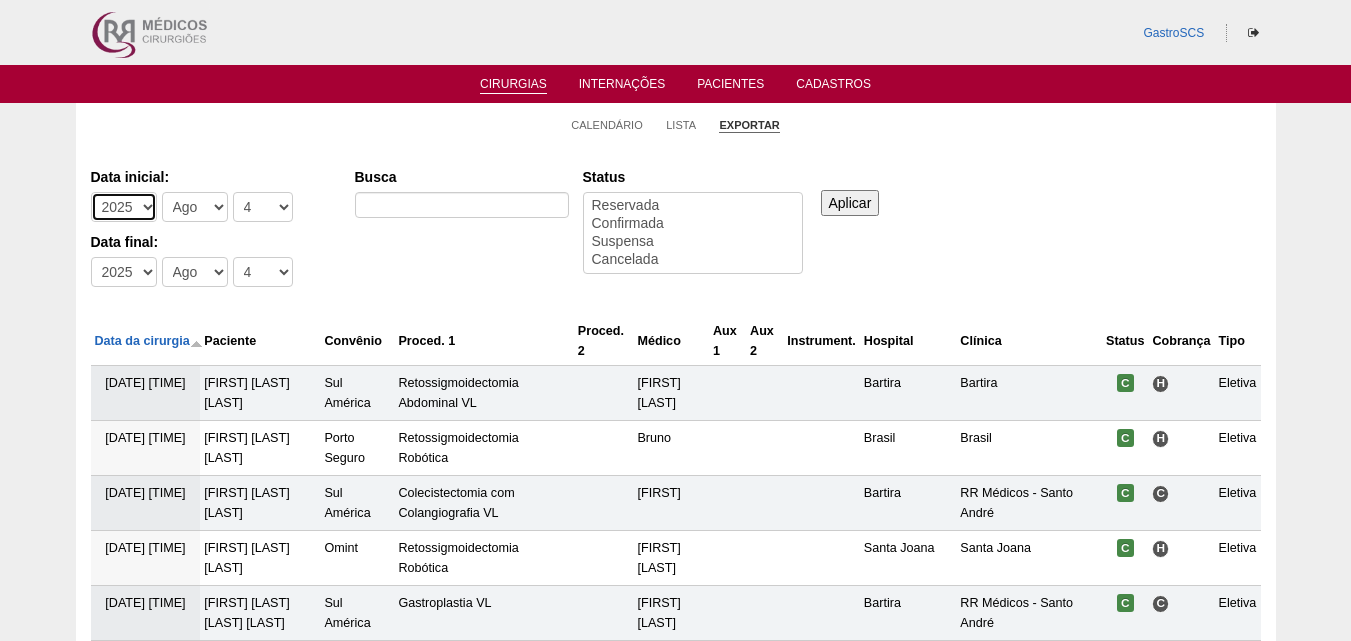 click on "-Ano 2011 2012 2013 2014 2015 2016 2017 2018 2019 2020 2021 2022 2023 2024 2025 2026" at bounding box center (124, 207) 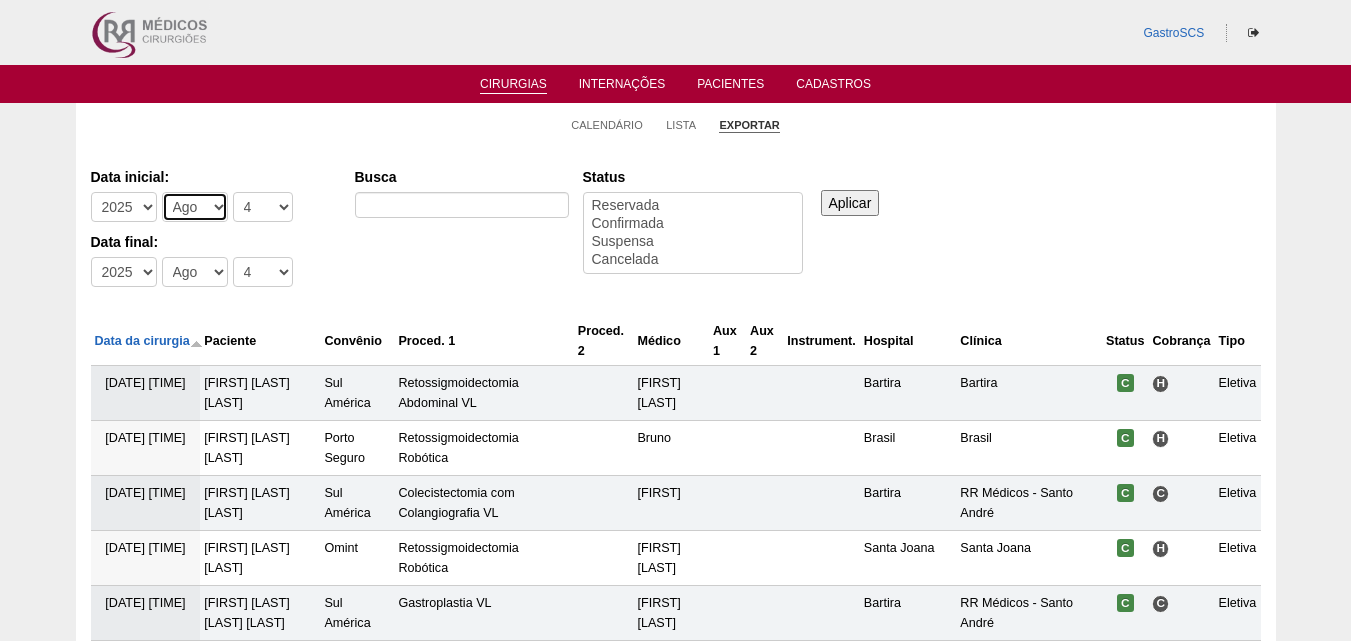 click on "-Mês Jan Fev Mar Abr Mai Jun Jul Ago Set Out Nov Dez" at bounding box center (195, 207) 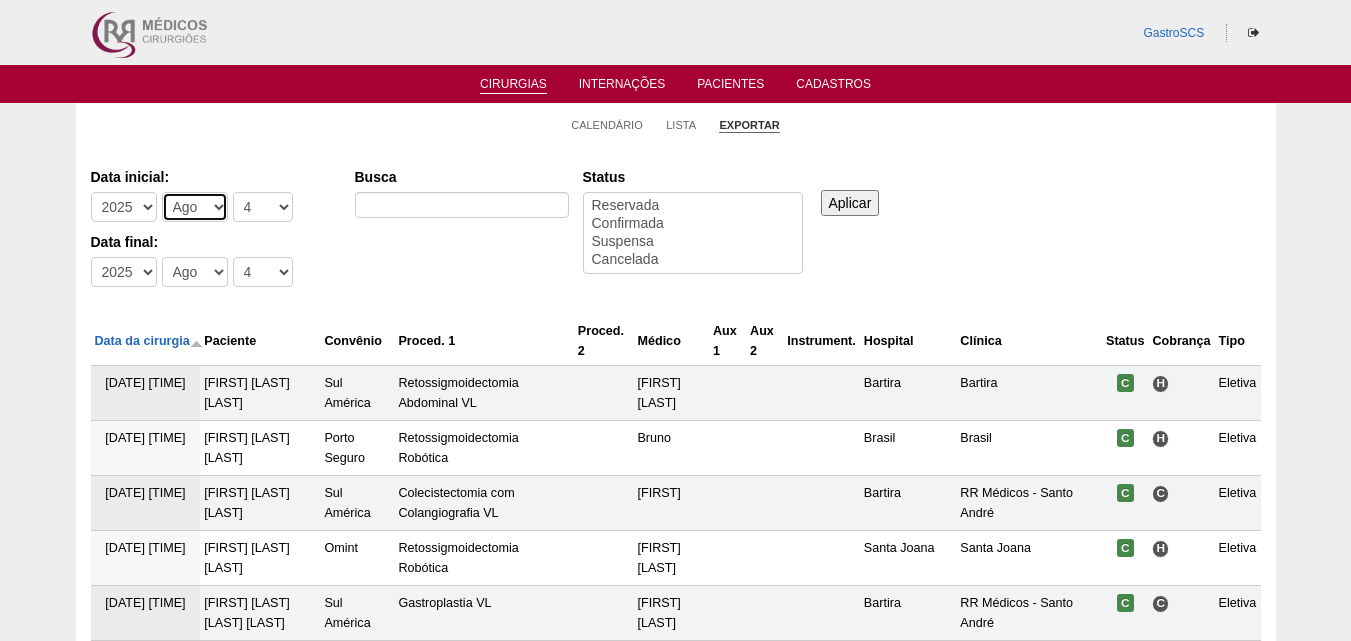 select on "7" 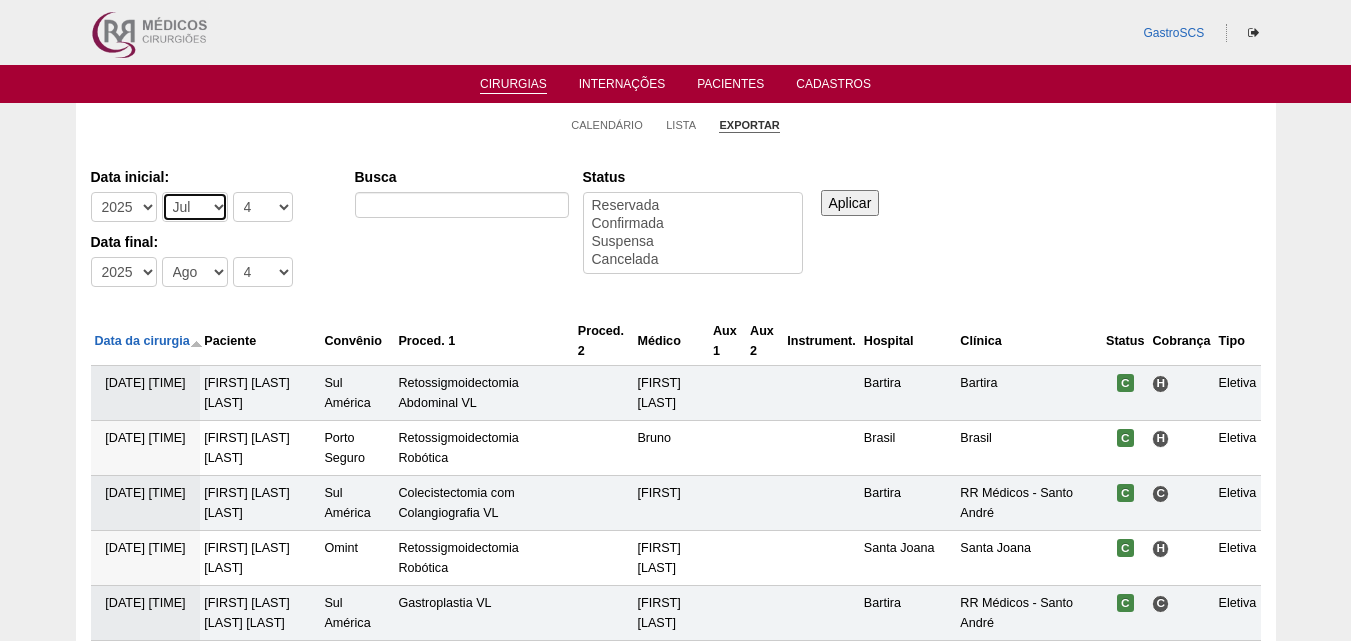 click on "-Mês Jan Fev Mar Abr Mai Jun Jul Ago Set Out Nov Dez" at bounding box center [195, 207] 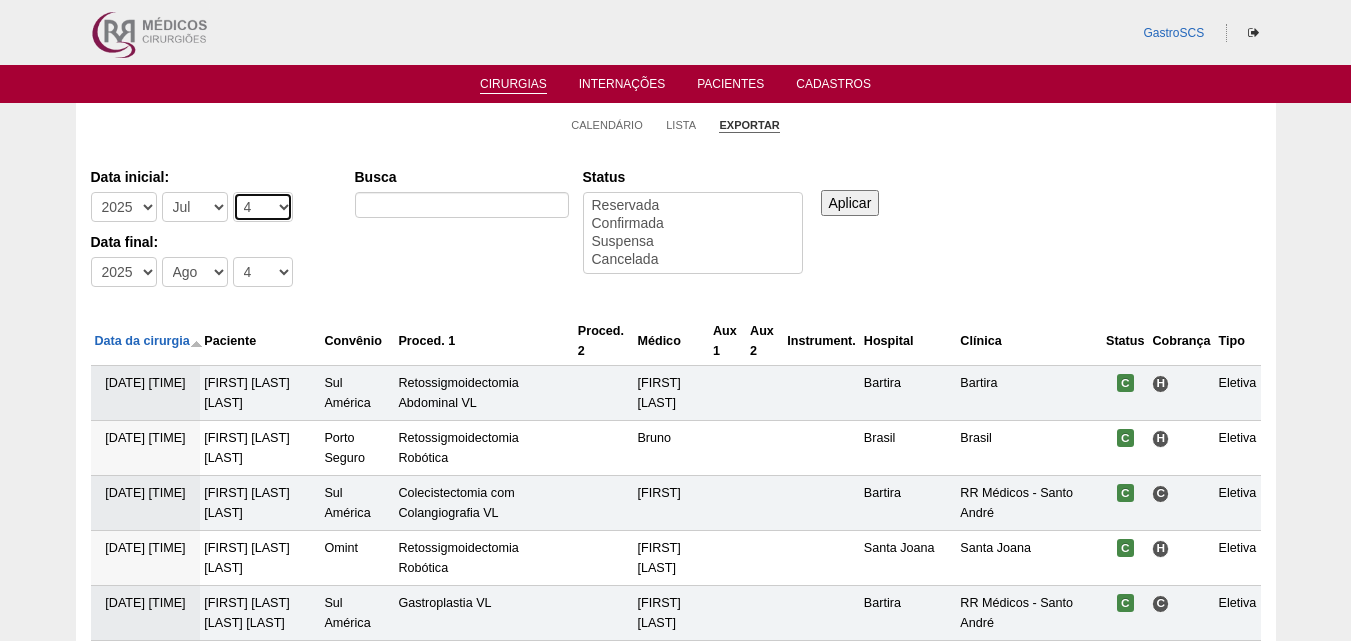 click on "-Dia 1 2 3 4 5 6 7 8 9 10 11 12 13 14 15 16 17 18 19 20 21 22 23 24 25 26 27 28 29 30 31" at bounding box center [263, 207] 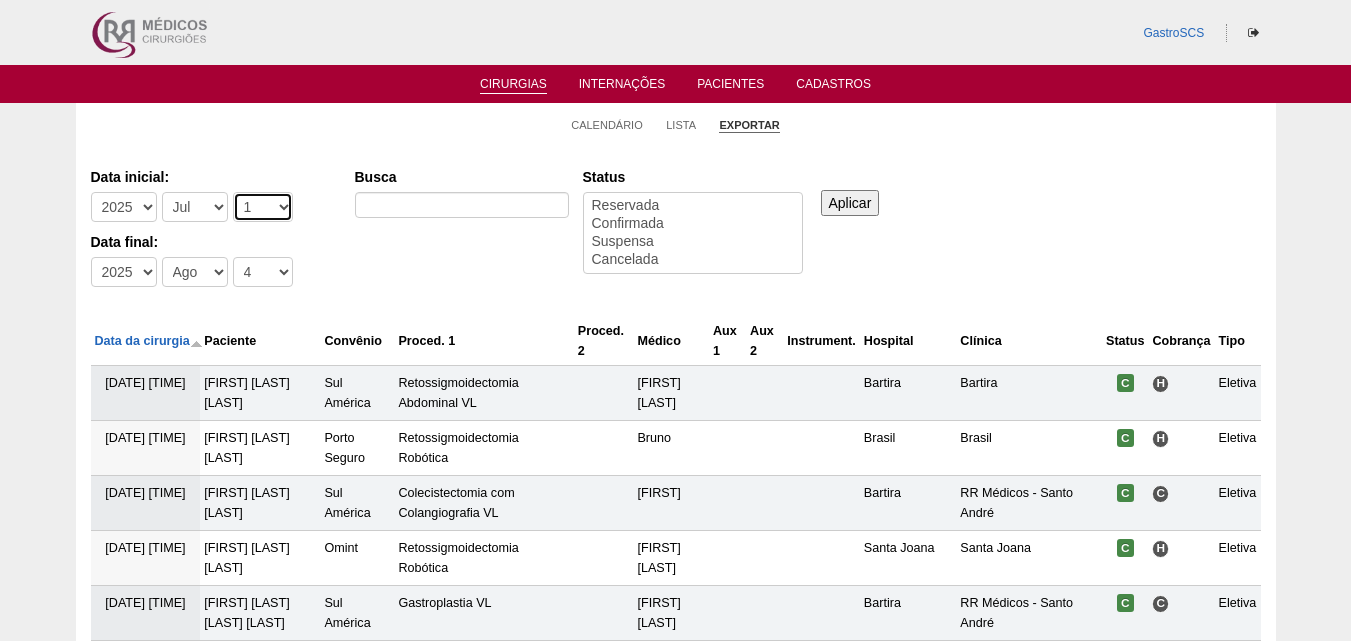 click on "-Dia 1 2 3 4 5 6 7 8 9 10 11 12 13 14 15 16 17 18 19 20 21 22 23 24 25 26 27 28 29 30 31" at bounding box center (263, 207) 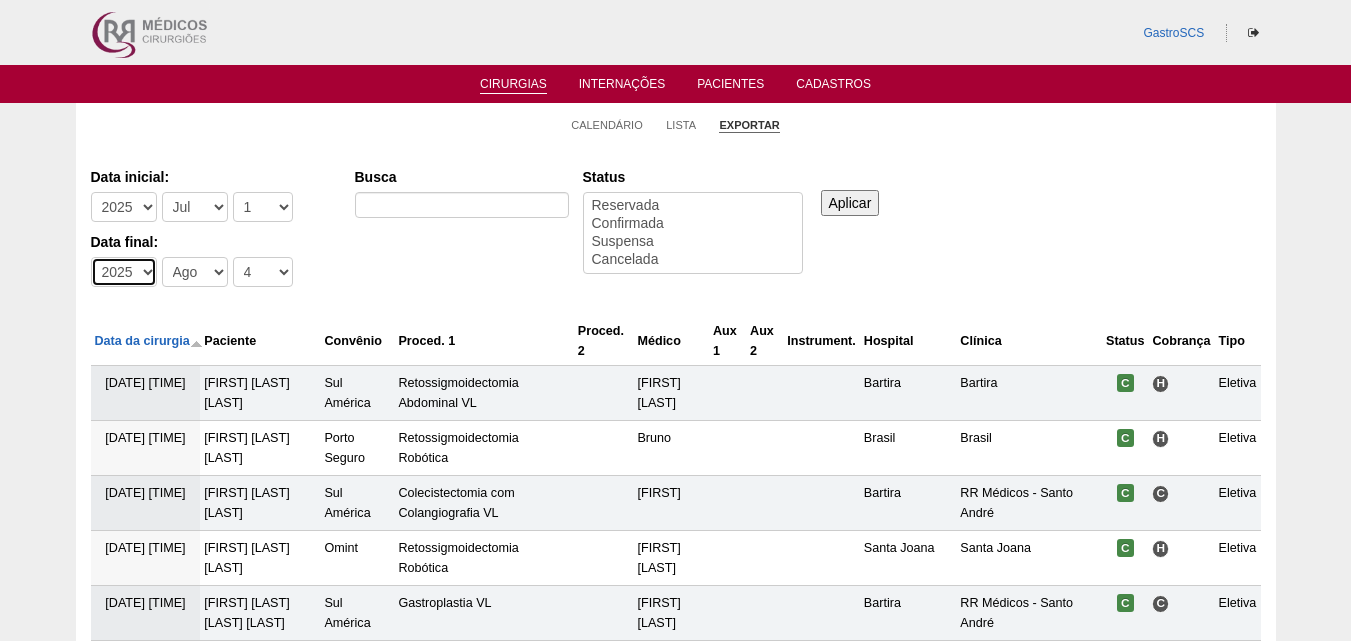 click on "-Ano 2011 2012 2013 2014 2015 2016 2017 2018 2019 2020 2021 2022 2023 2024 2025 2026" at bounding box center [124, 272] 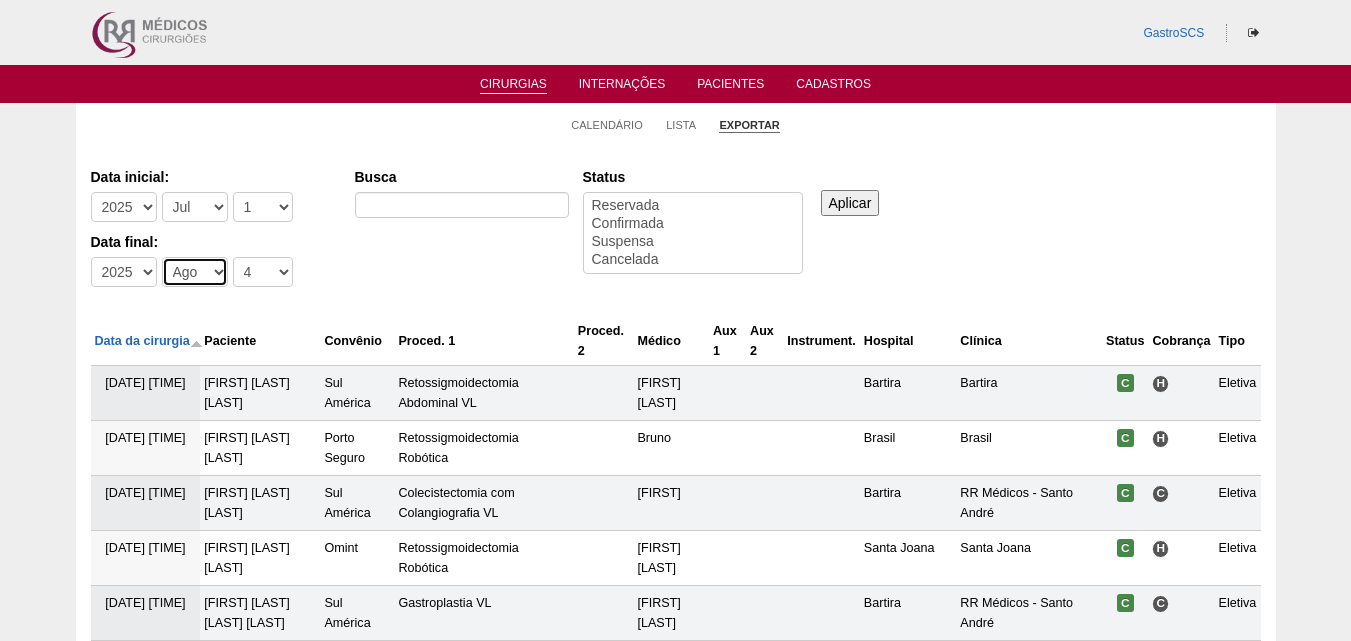 click on "-Mês Jan Fev Mar Abr Mai Jun Jul Ago Set Out Nov Dez" at bounding box center [195, 272] 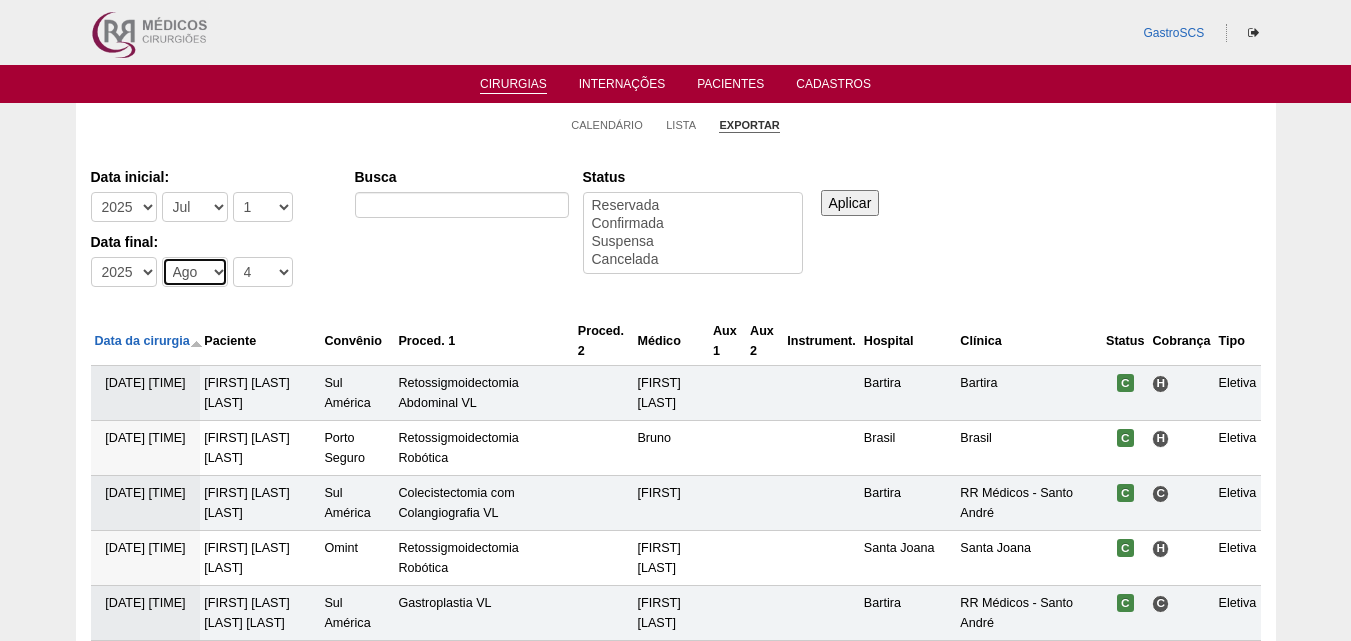 select on "7" 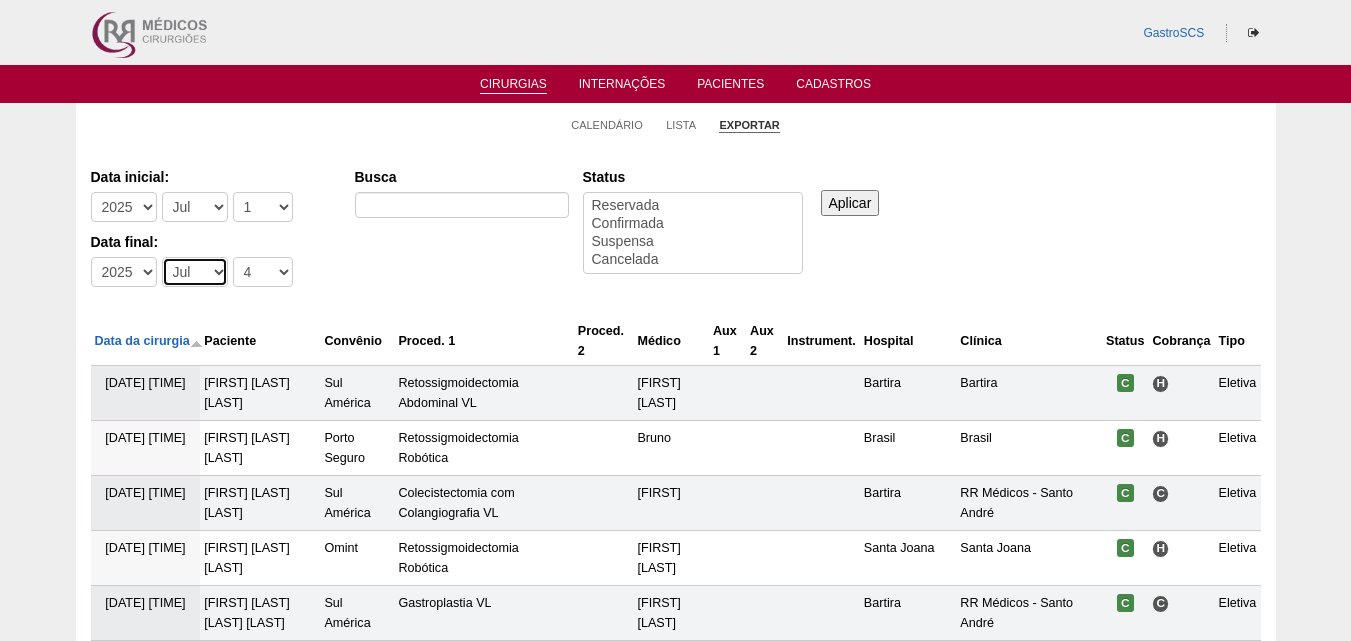 click on "-Mês Jan Fev Mar Abr Mai Jun Jul Ago Set Out Nov Dez" at bounding box center (195, 272) 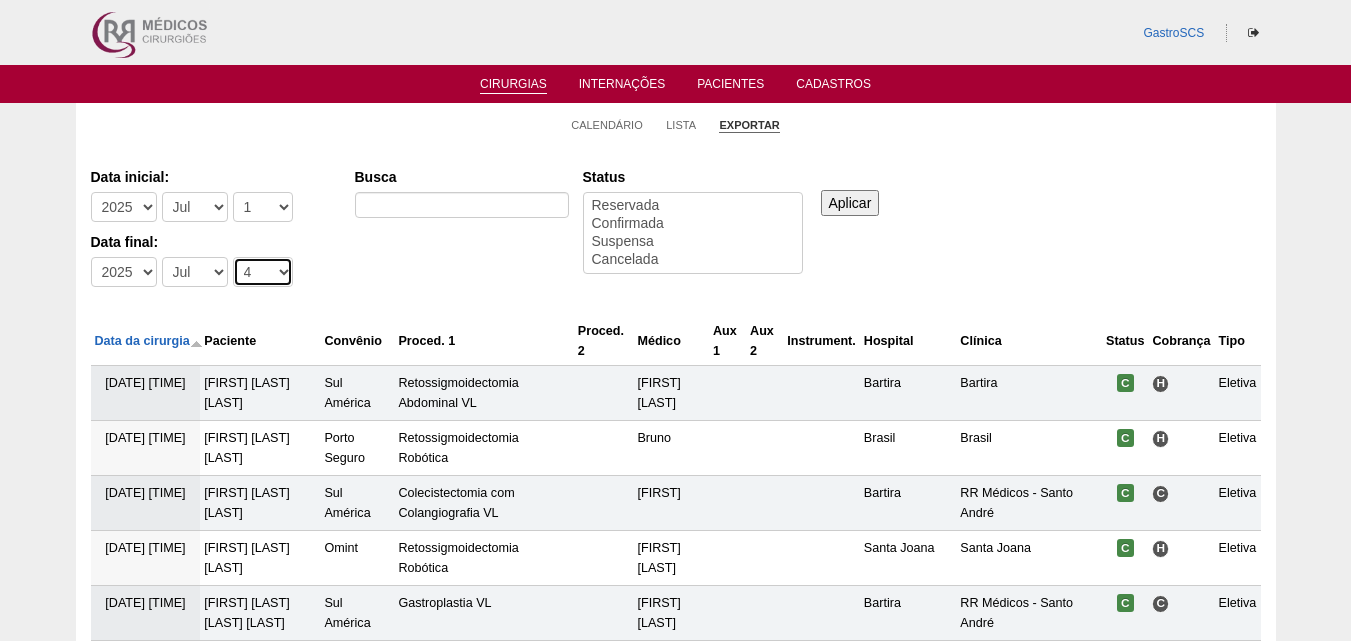 click on "-Dia 1 2 3 4 5 6 7 8 9 10 11 12 13 14 15 16 17 18 19 20 21 22 23 24 25 26 27 28 29 30 31" at bounding box center (263, 272) 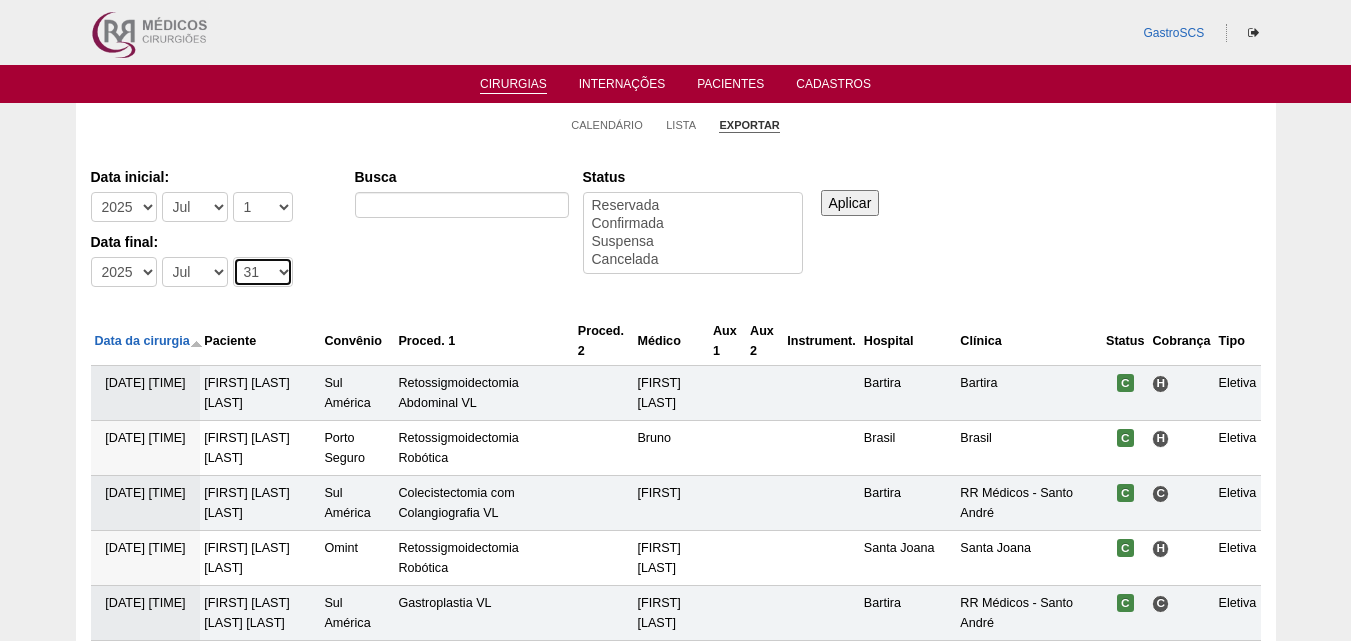 click on "-Dia 1 2 3 4 5 6 7 8 9 10 11 12 13 14 15 16 17 18 19 20 21 22 23 24 25 26 27 28 29 30 31" at bounding box center [263, 272] 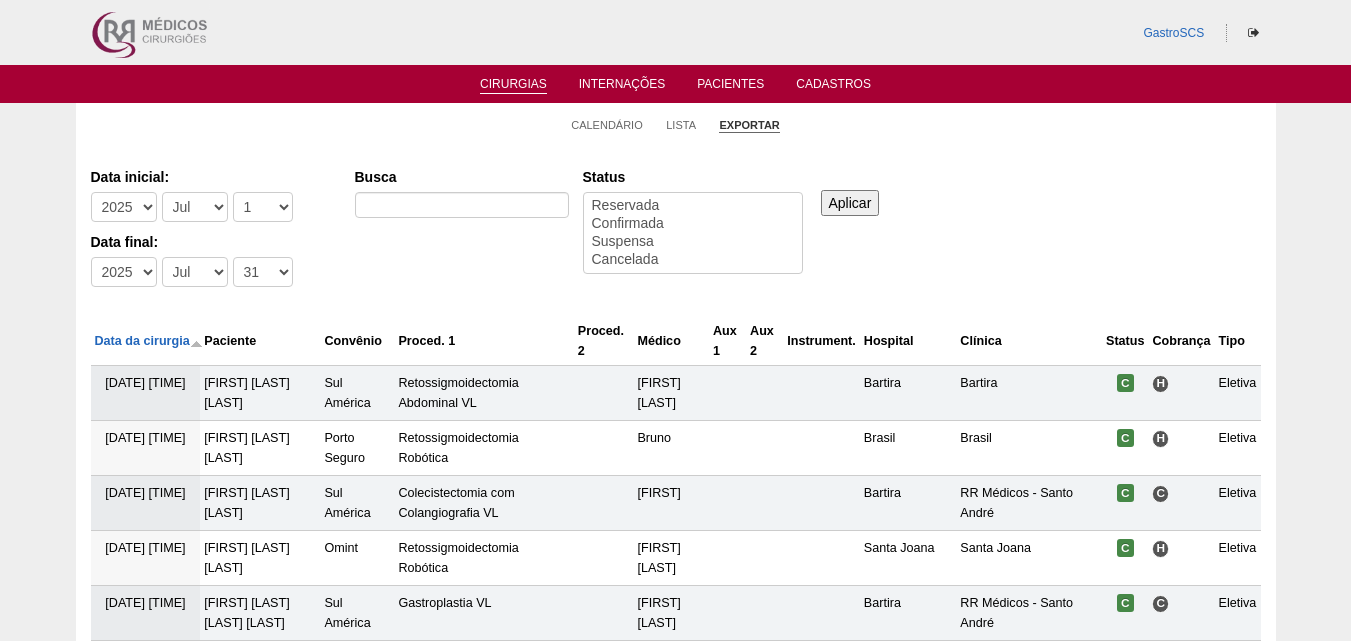 click on "Aplicar" at bounding box center (850, 203) 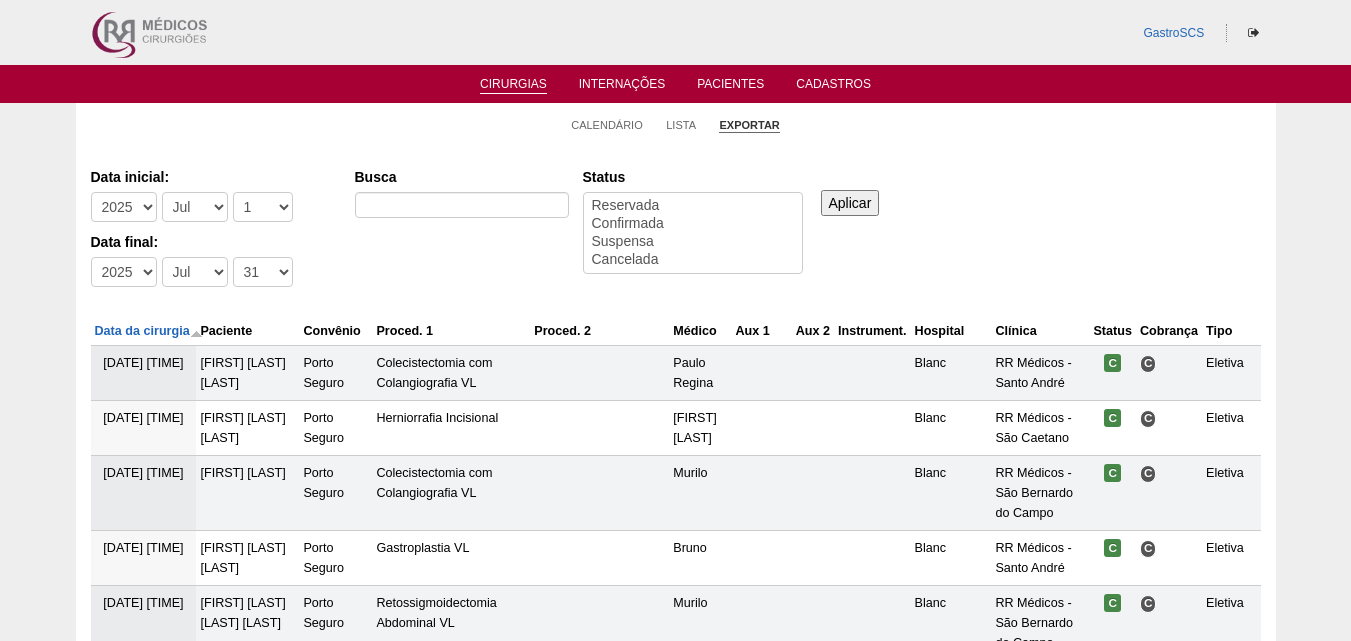 scroll, scrollTop: 0, scrollLeft: 0, axis: both 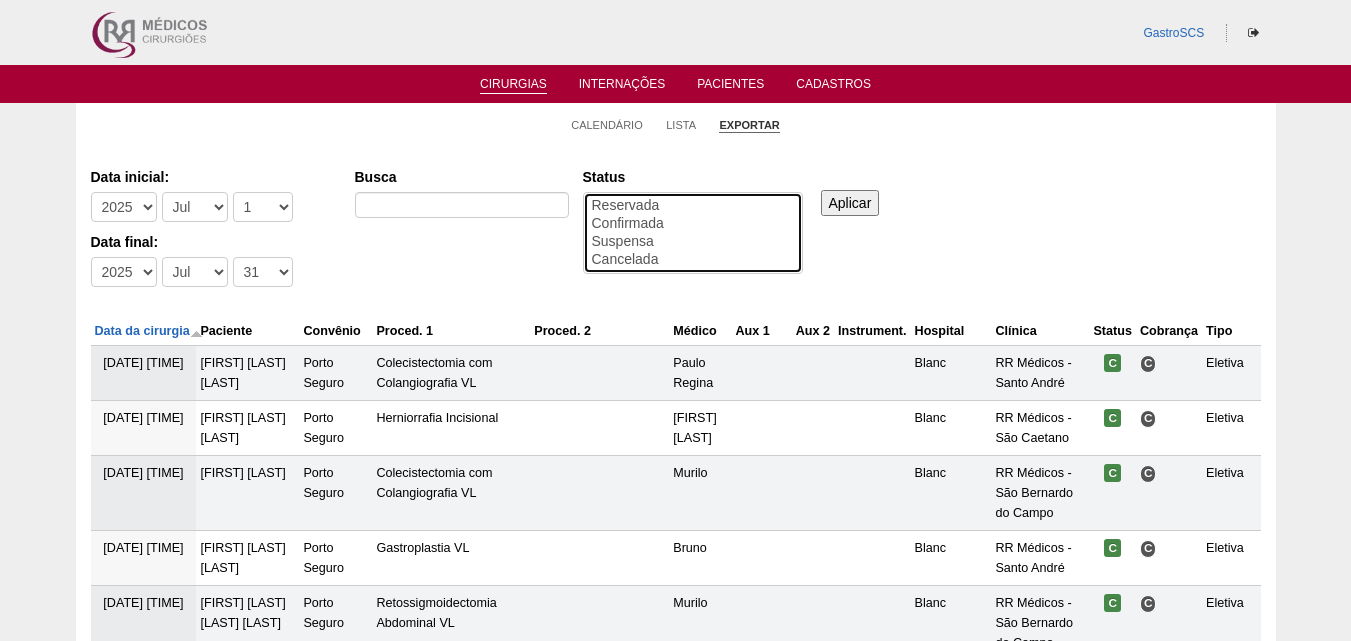 select on "conf" 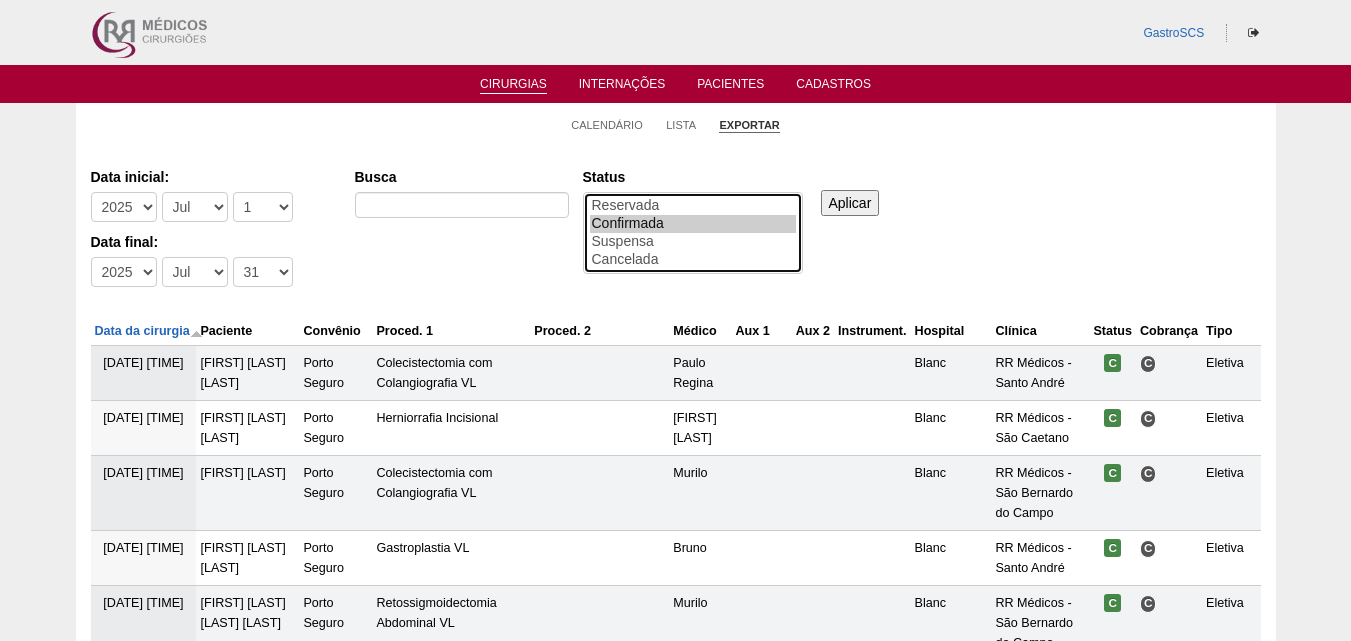 click on "Confirmada" at bounding box center (693, 224) 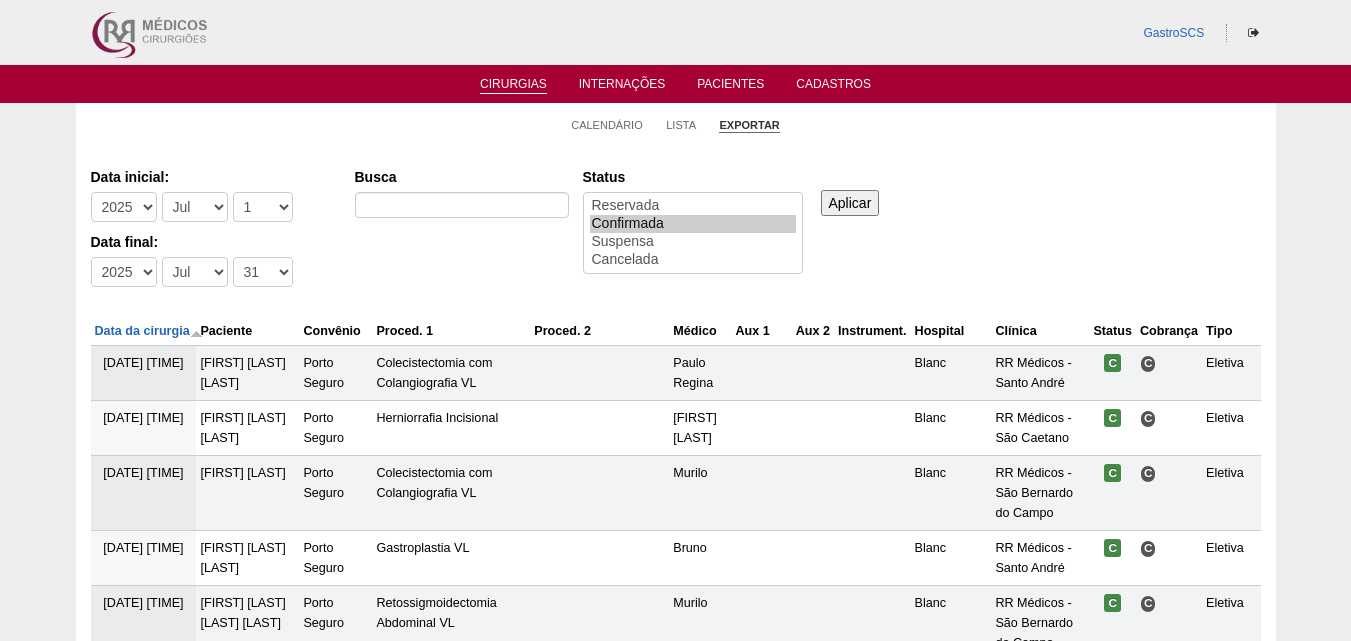 click on "Aplicar" at bounding box center [850, 203] 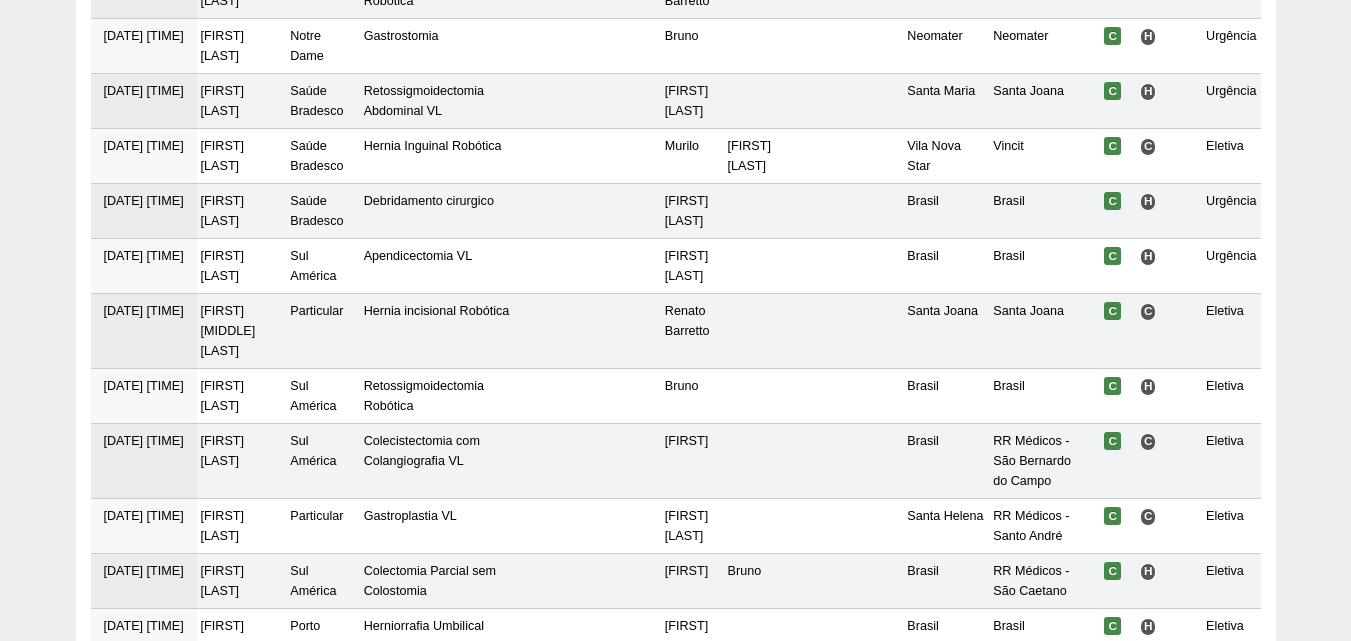 scroll, scrollTop: 2100, scrollLeft: 0, axis: vertical 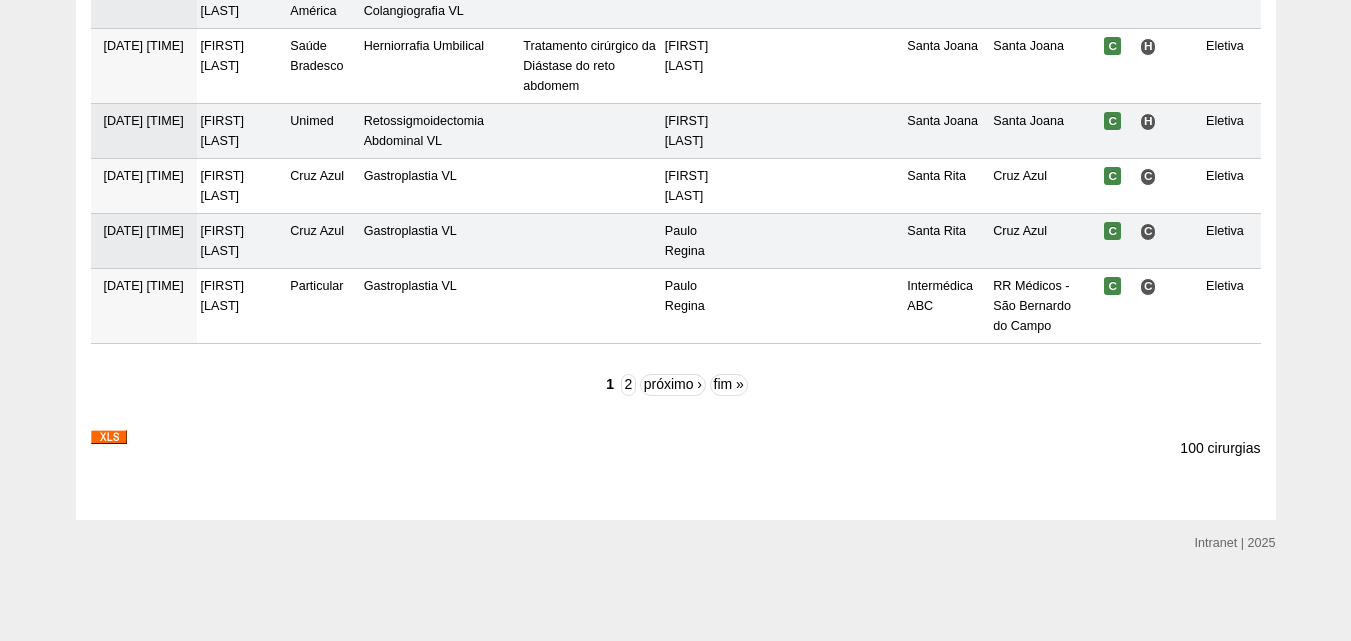 click at bounding box center (109, 437) 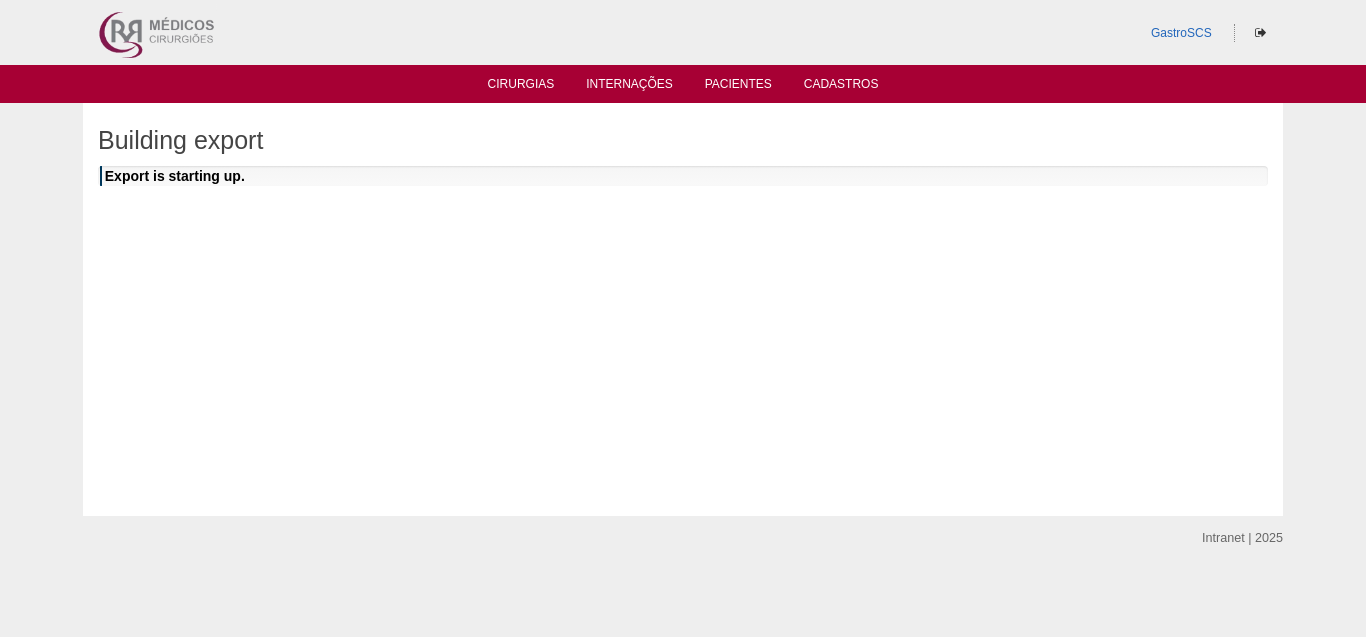 scroll, scrollTop: 0, scrollLeft: 0, axis: both 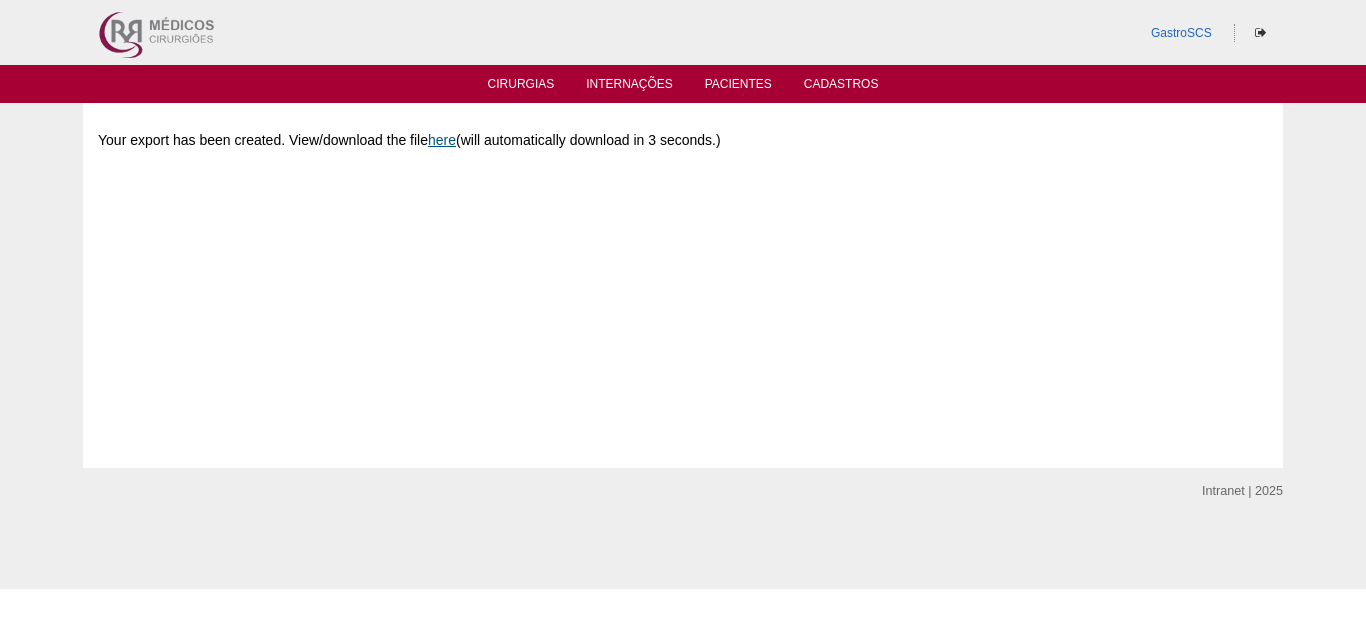click on "here" at bounding box center (442, 140) 